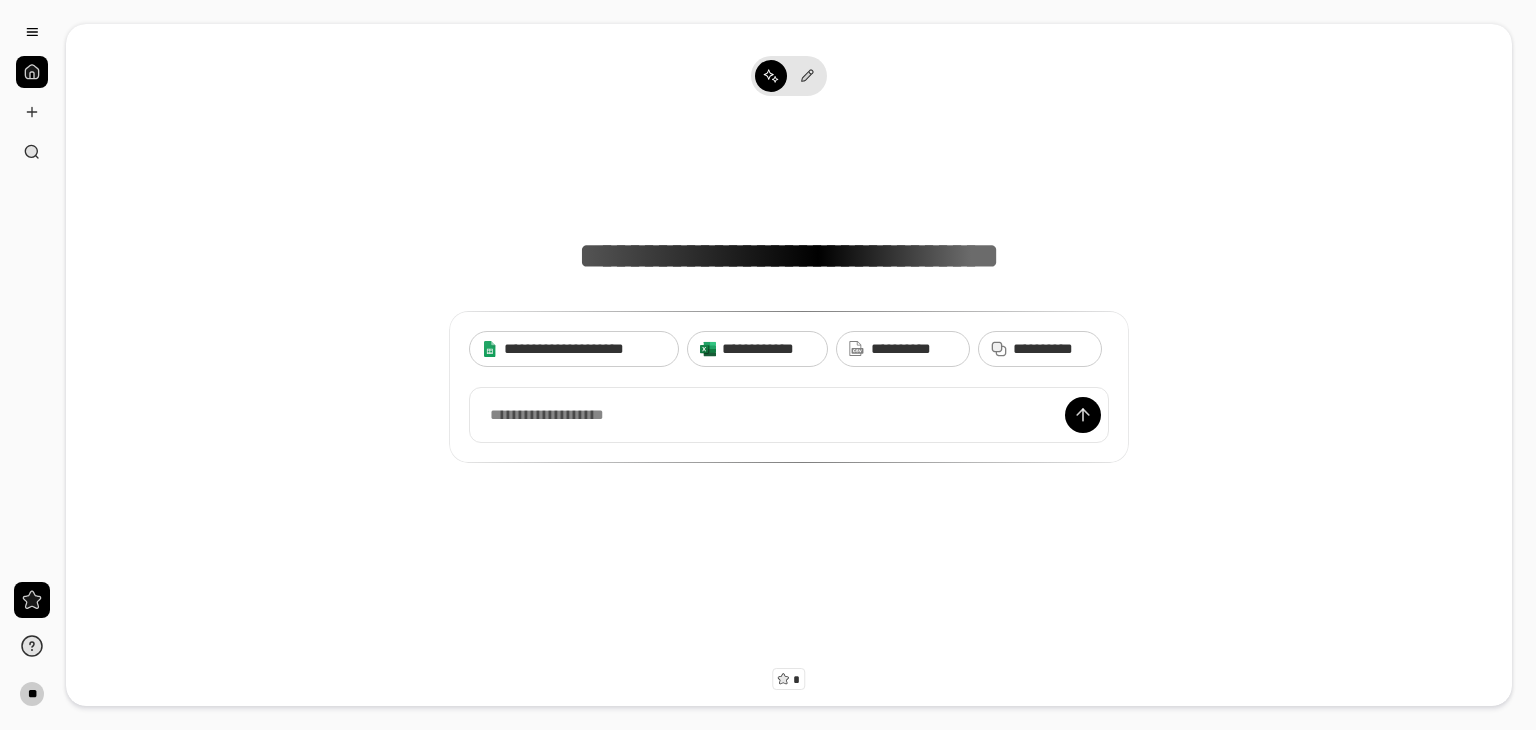 scroll, scrollTop: 0, scrollLeft: 0, axis: both 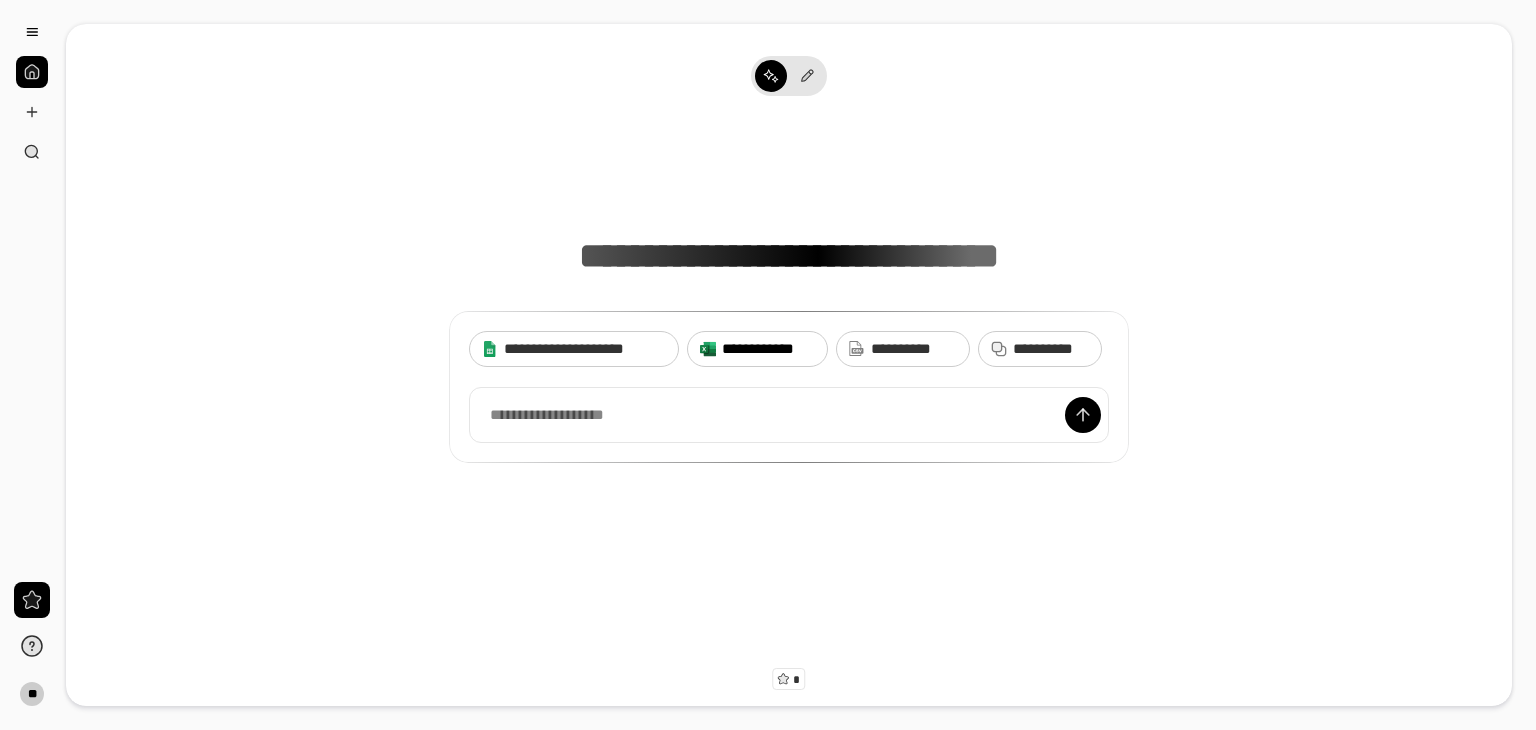 click on "**********" at bounding box center (768, 349) 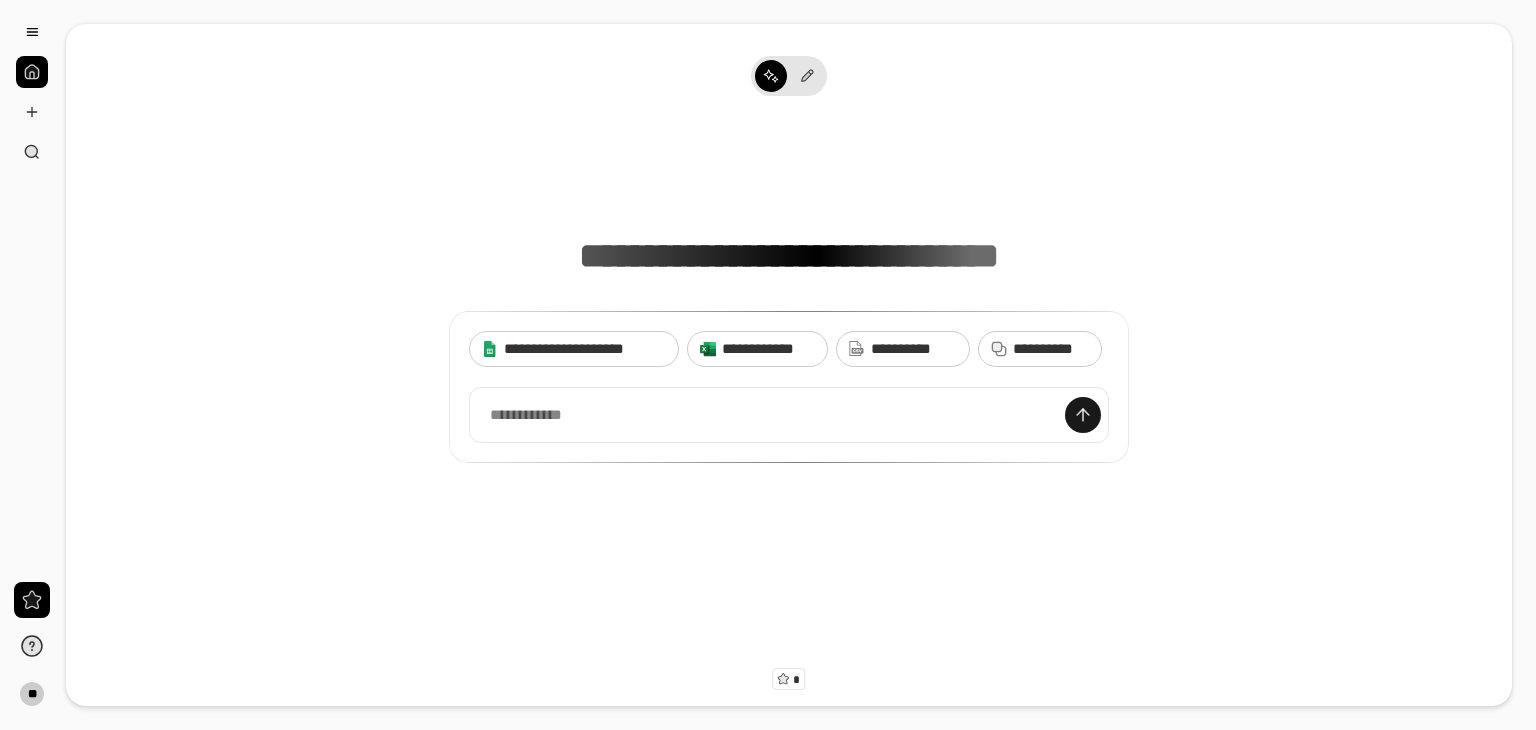 click at bounding box center [1083, 415] 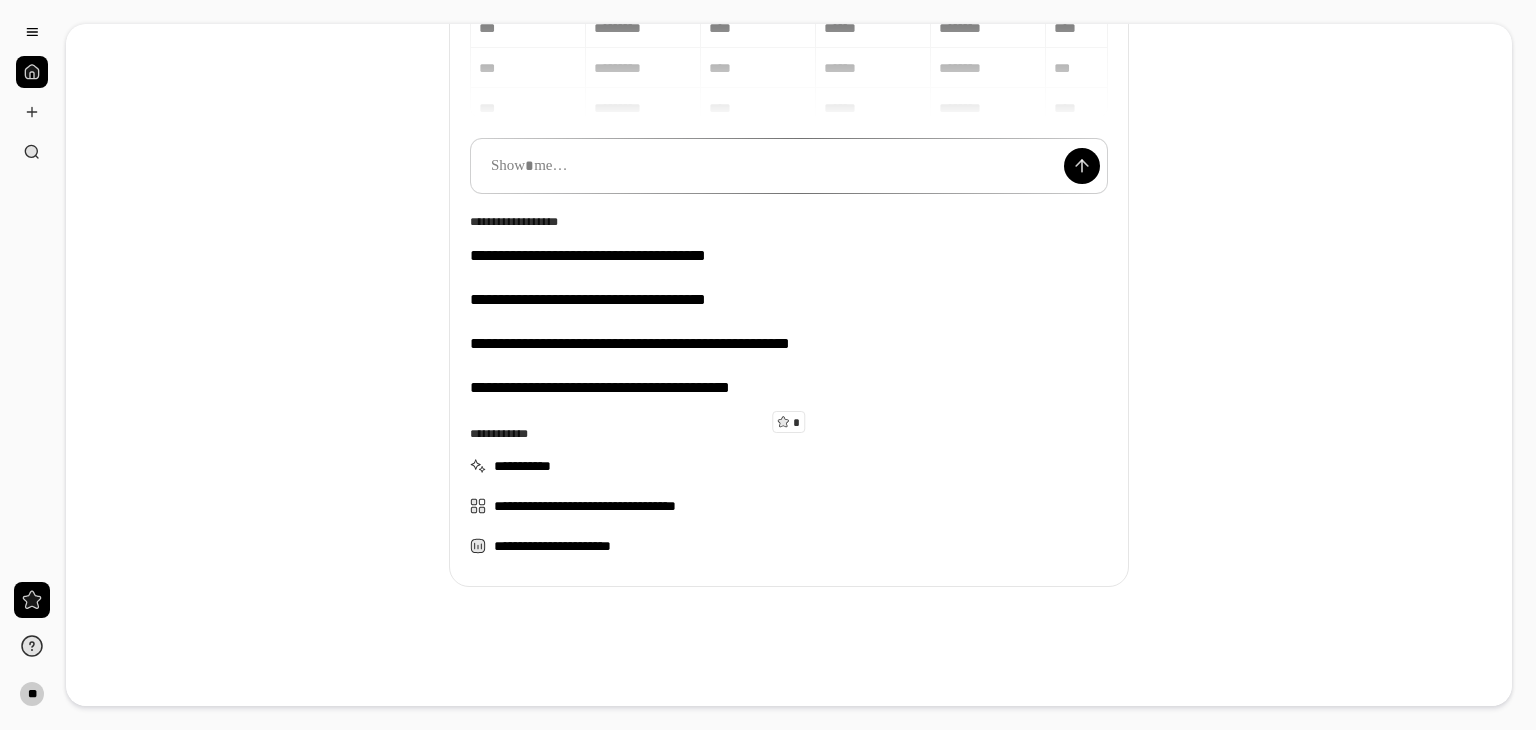 scroll, scrollTop: 0, scrollLeft: 0, axis: both 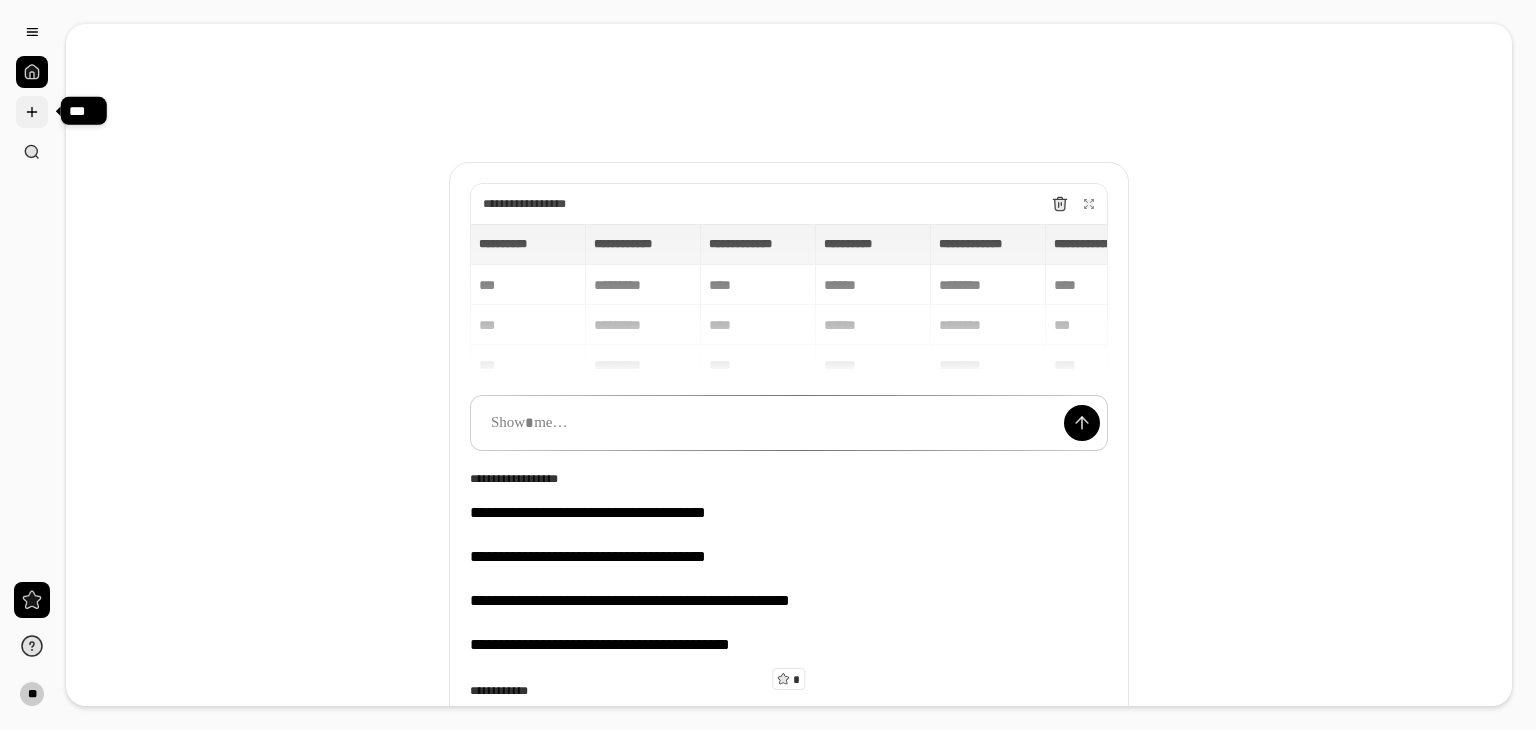 click at bounding box center [32, 112] 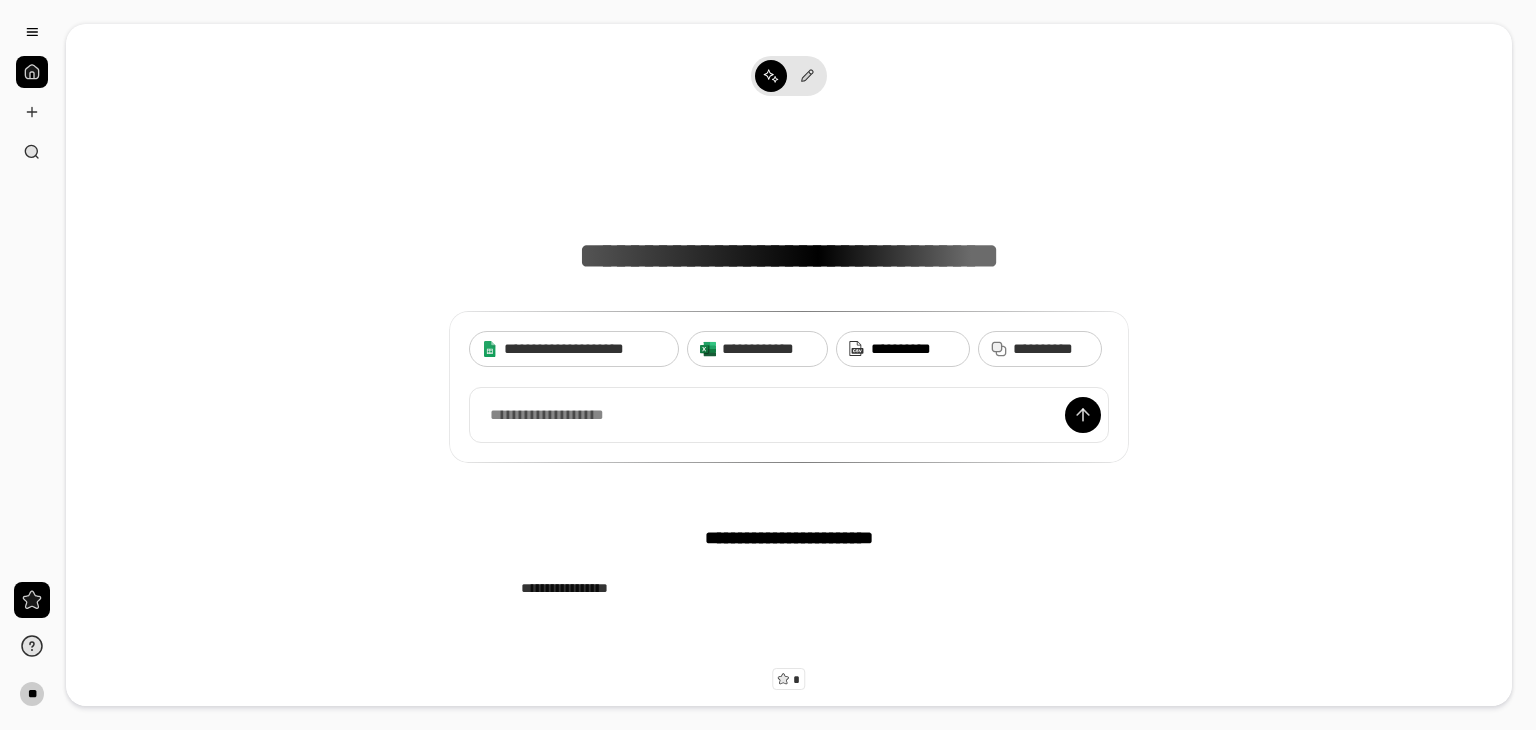 click on "**********" at bounding box center (914, 349) 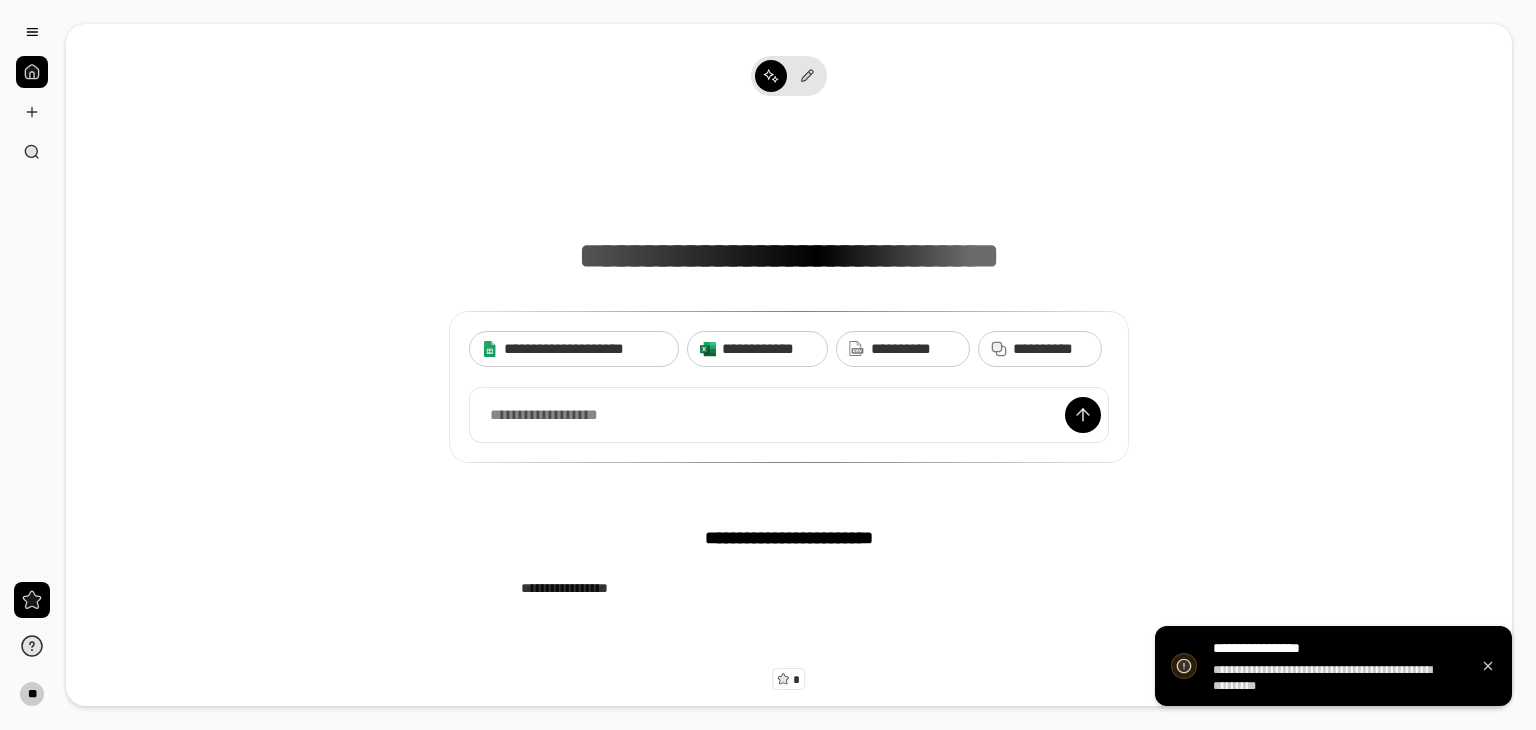 click 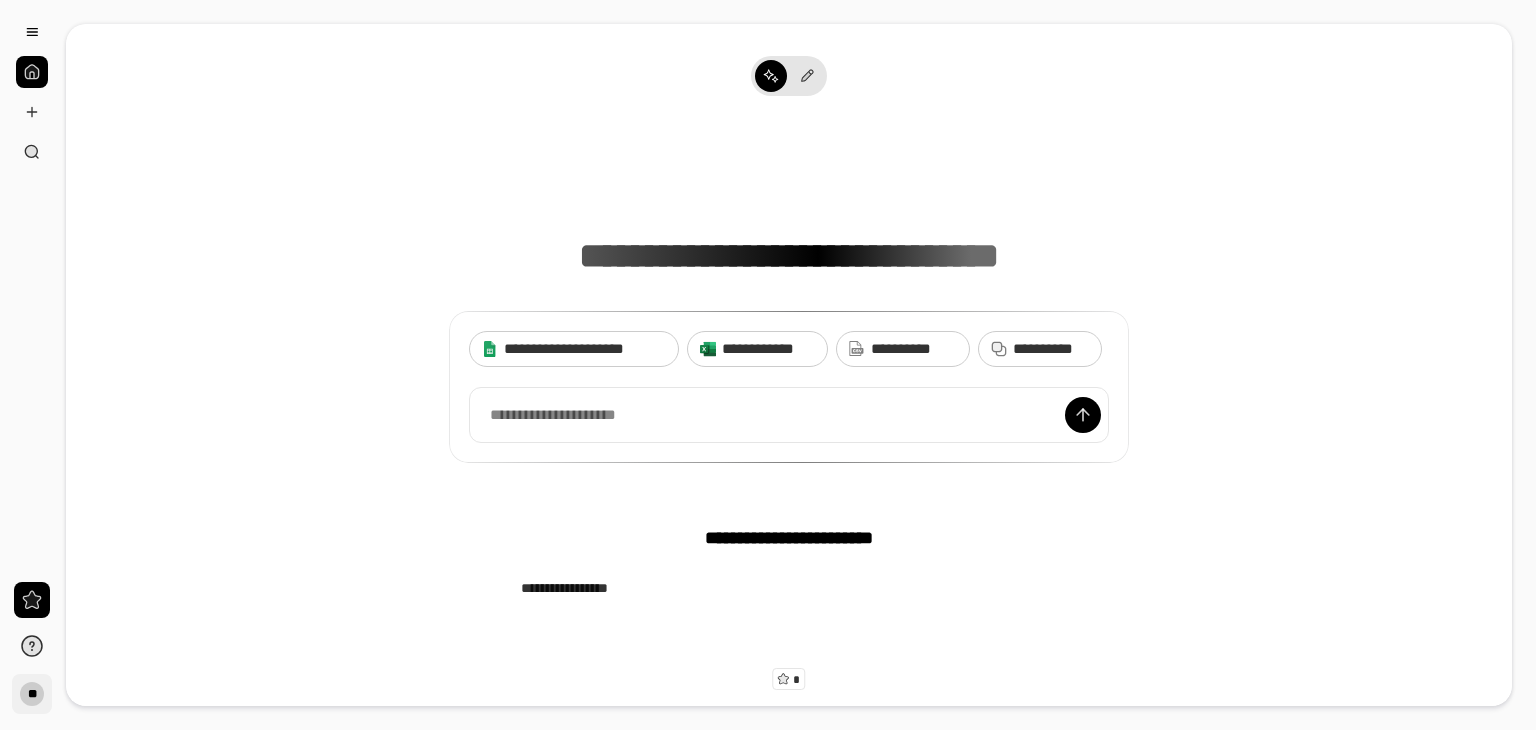 click on "**" at bounding box center [32, 694] 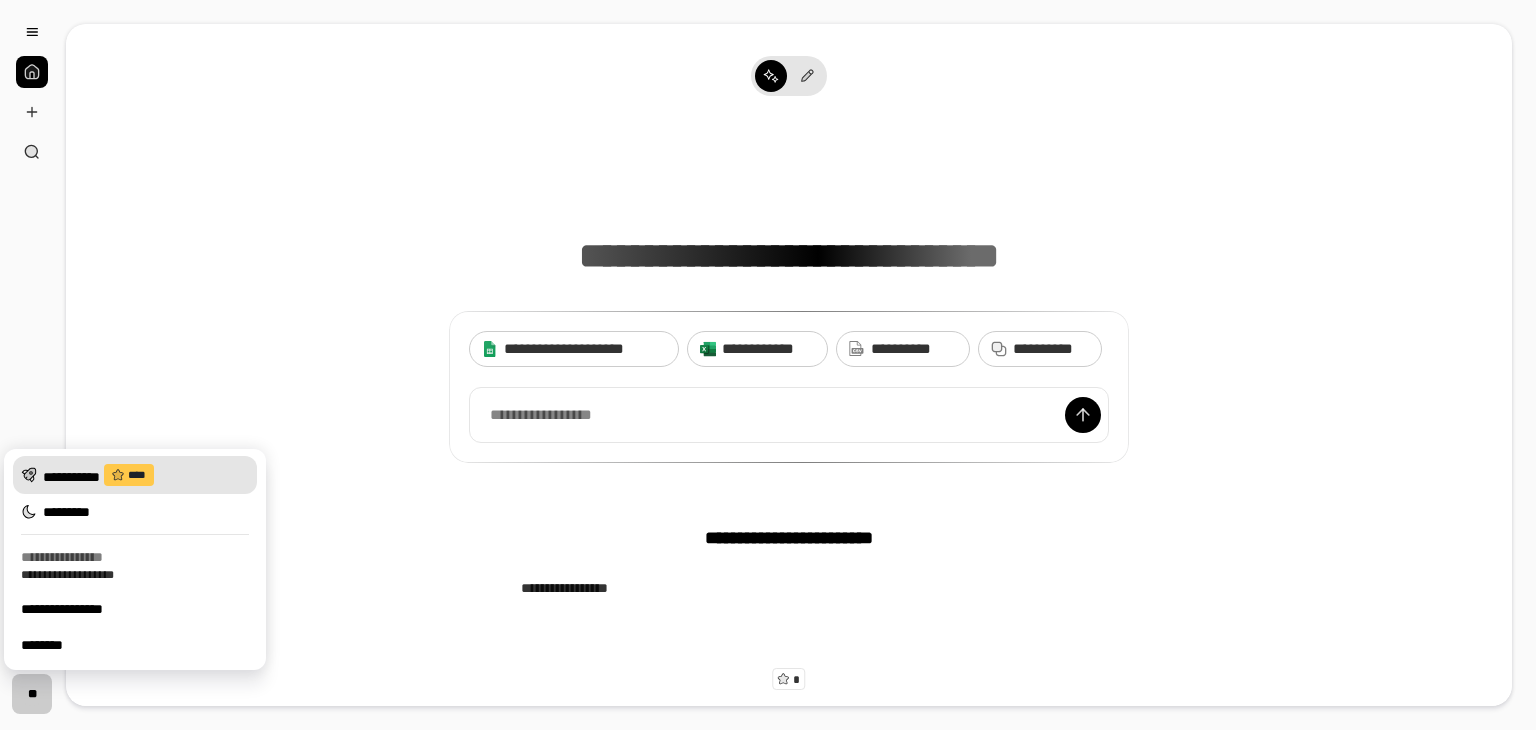 click on "**********" at bounding box center [146, 475] 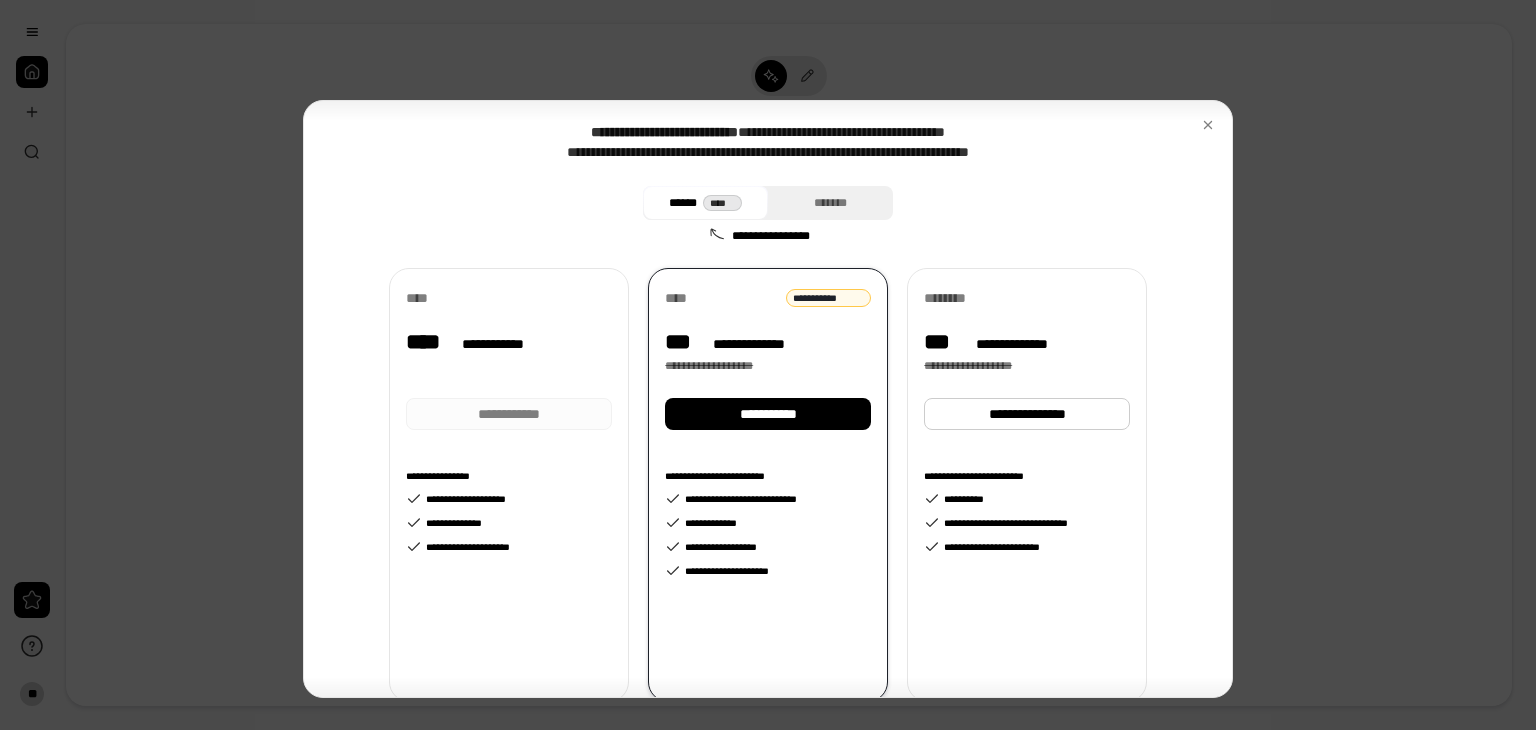 scroll, scrollTop: 68, scrollLeft: 0, axis: vertical 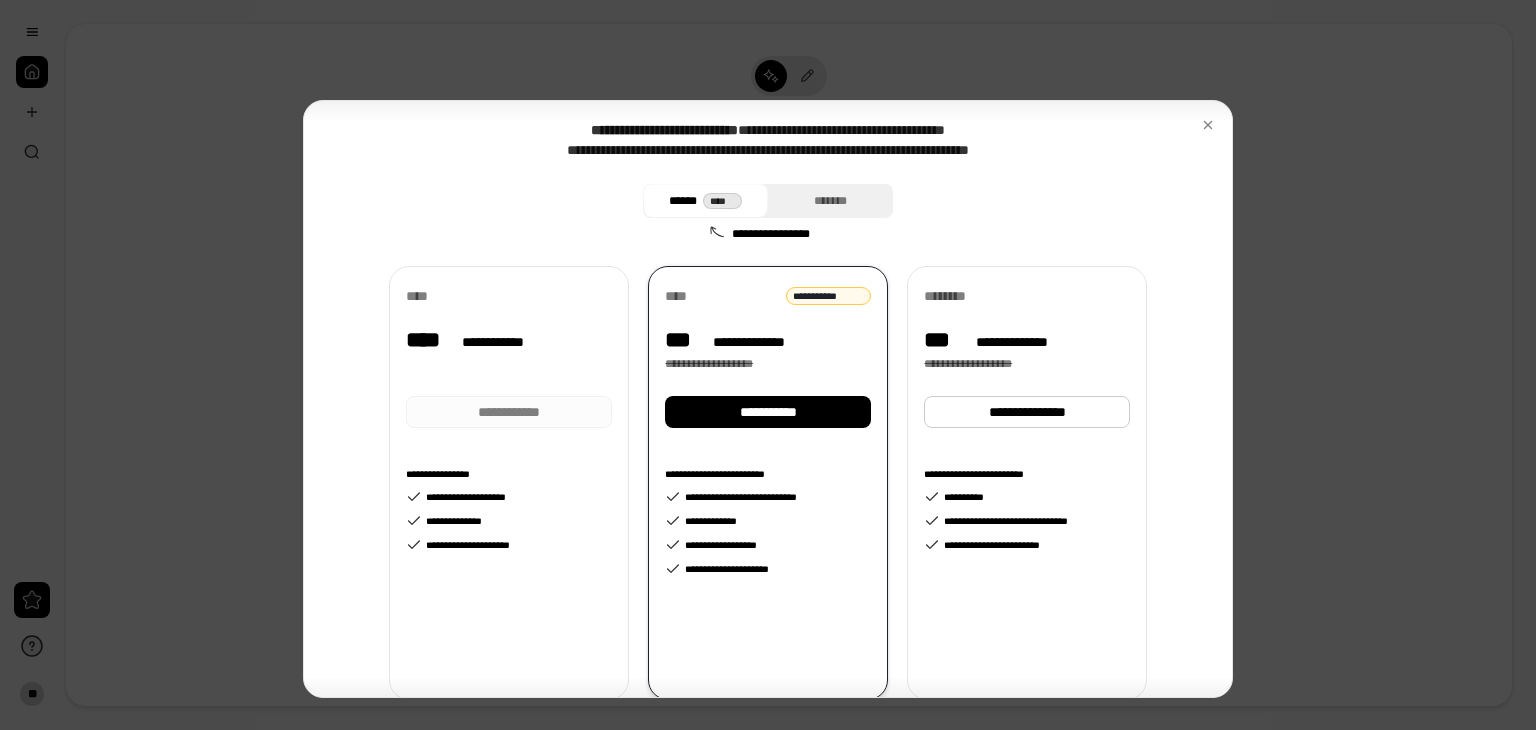 click on "**********" at bounding box center [768, 399] 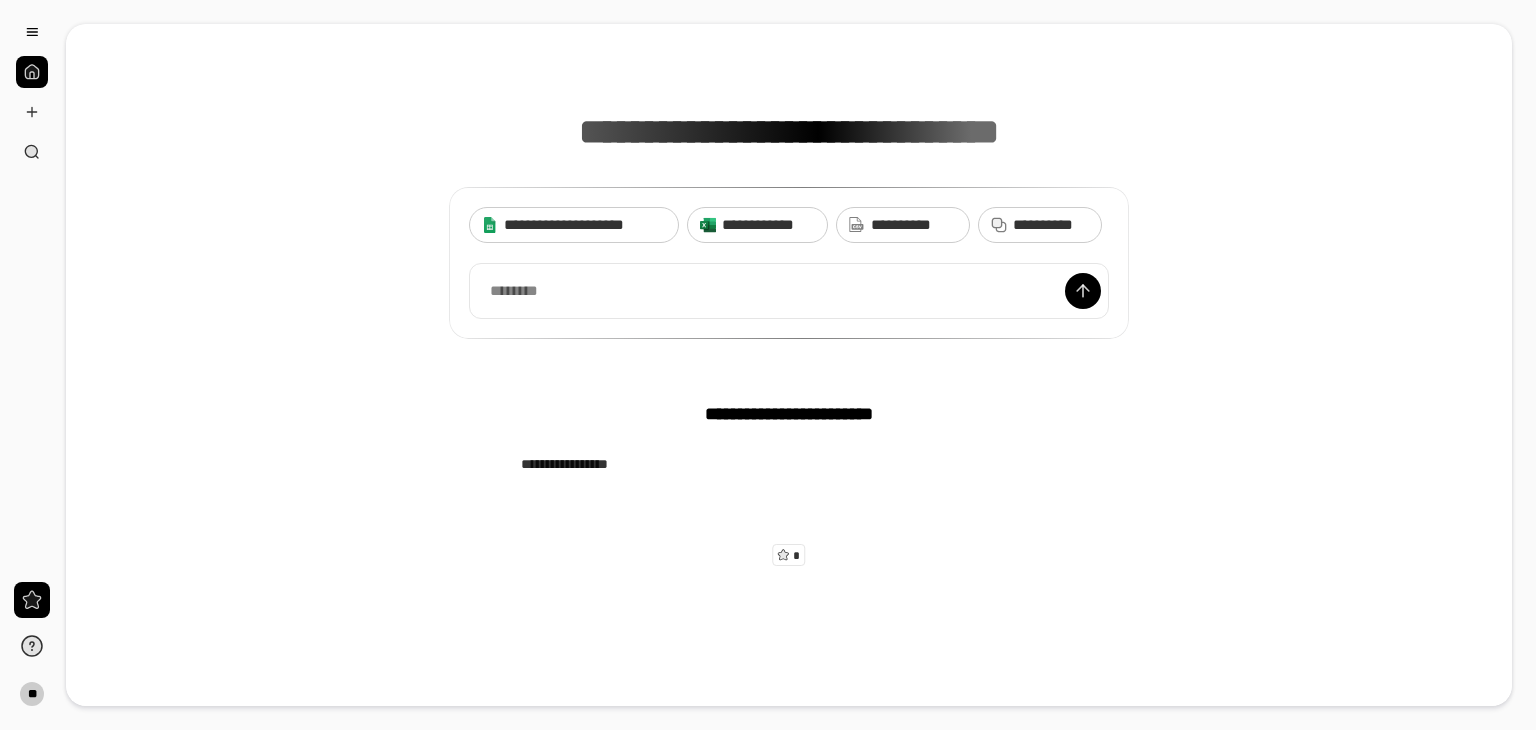 scroll, scrollTop: 143, scrollLeft: 0, axis: vertical 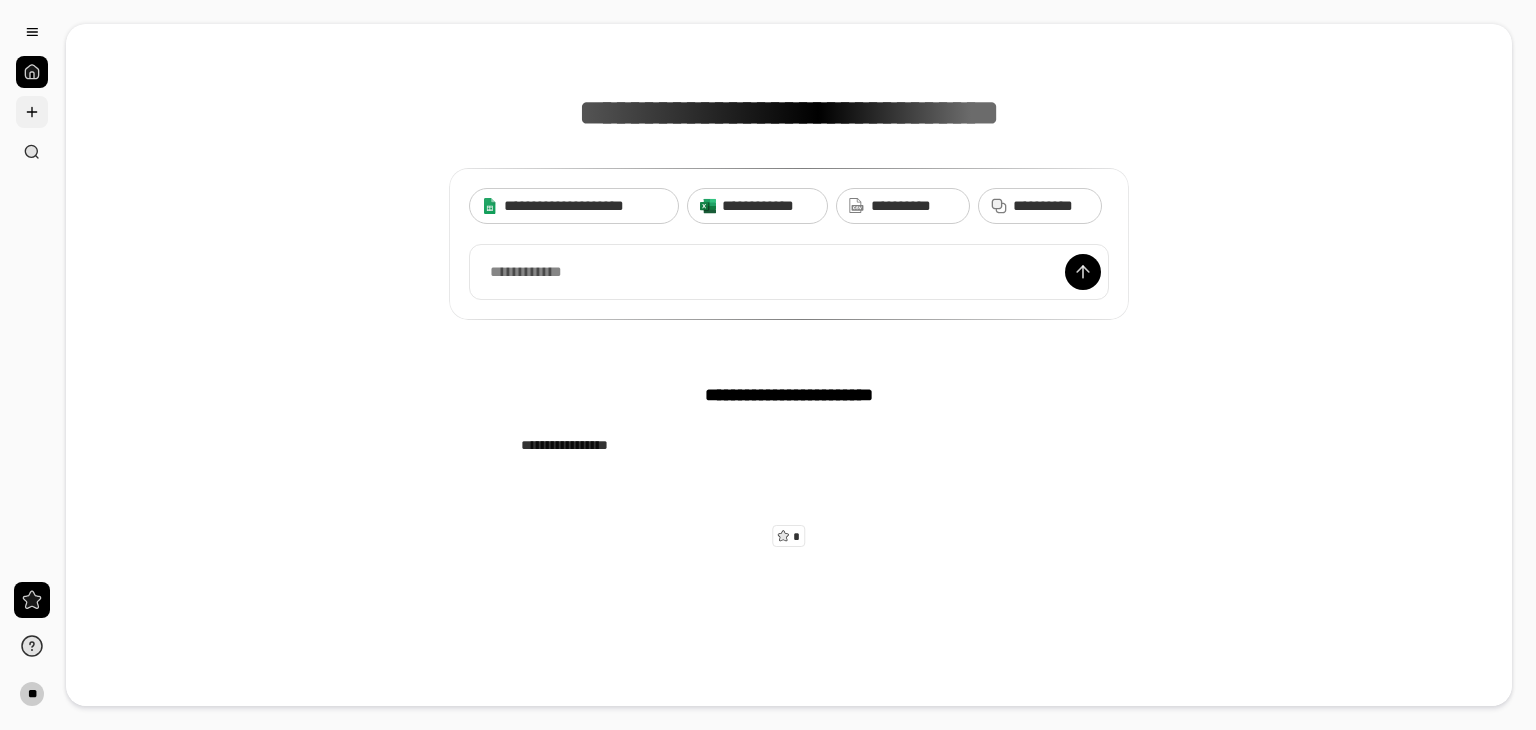 click at bounding box center [32, 112] 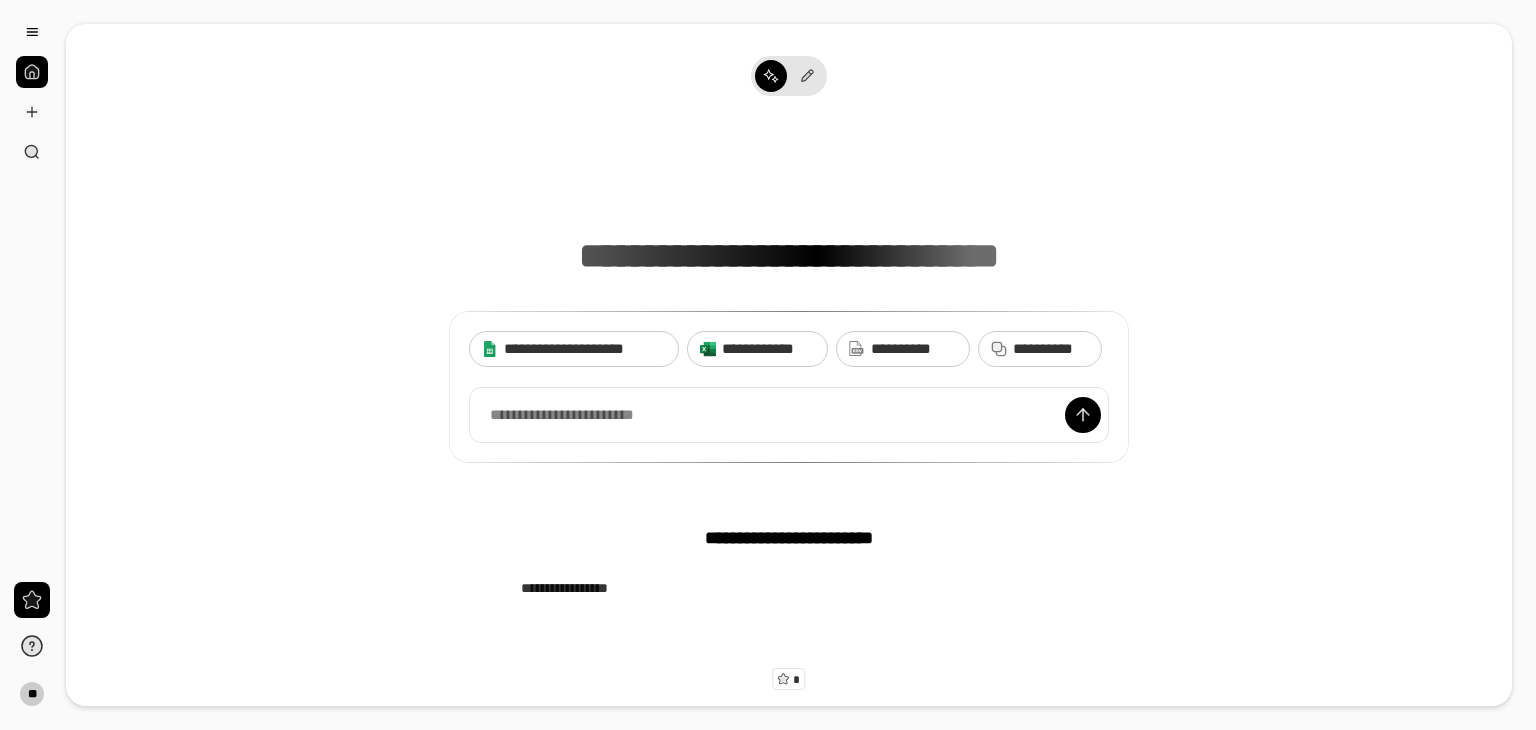 click at bounding box center [32, 72] 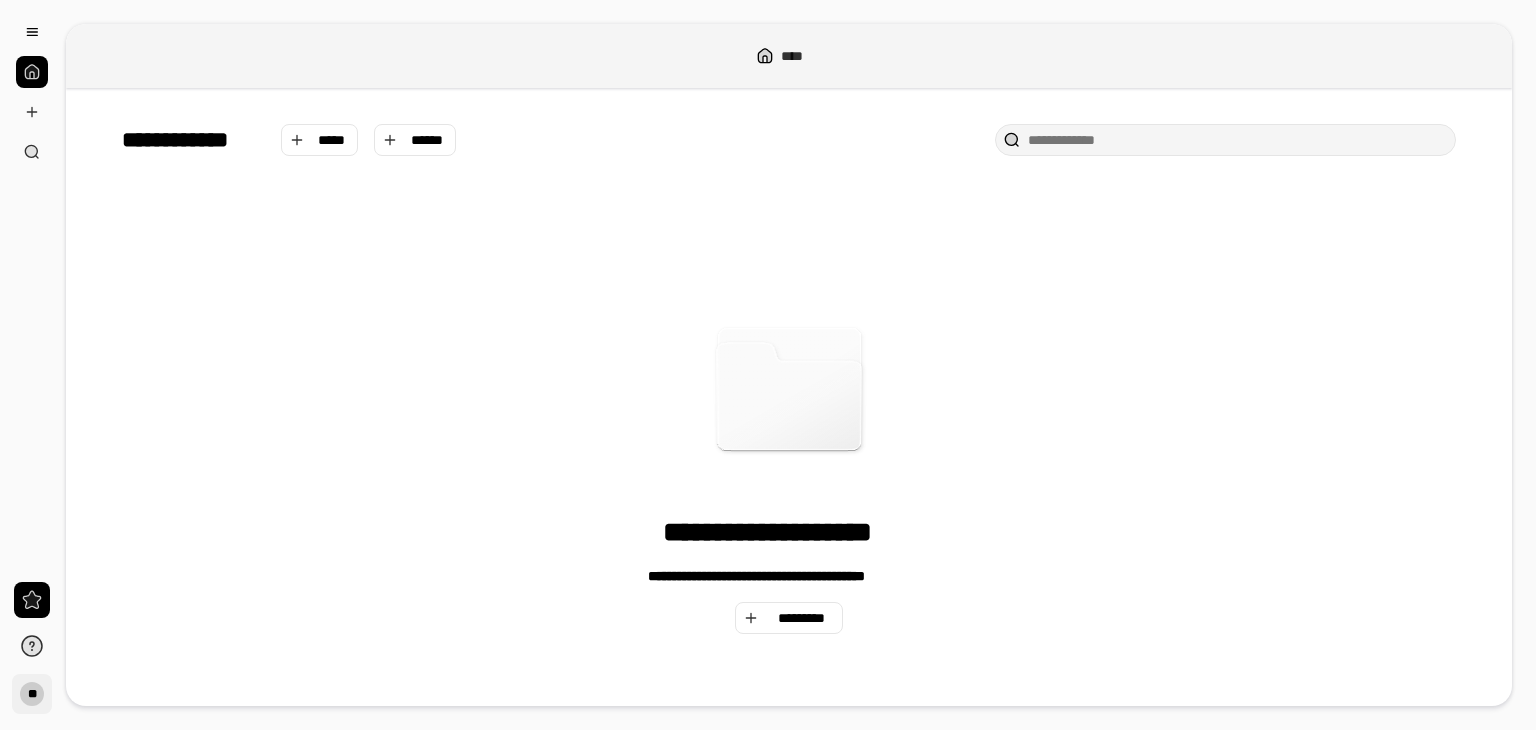 click on "**" at bounding box center (32, 694) 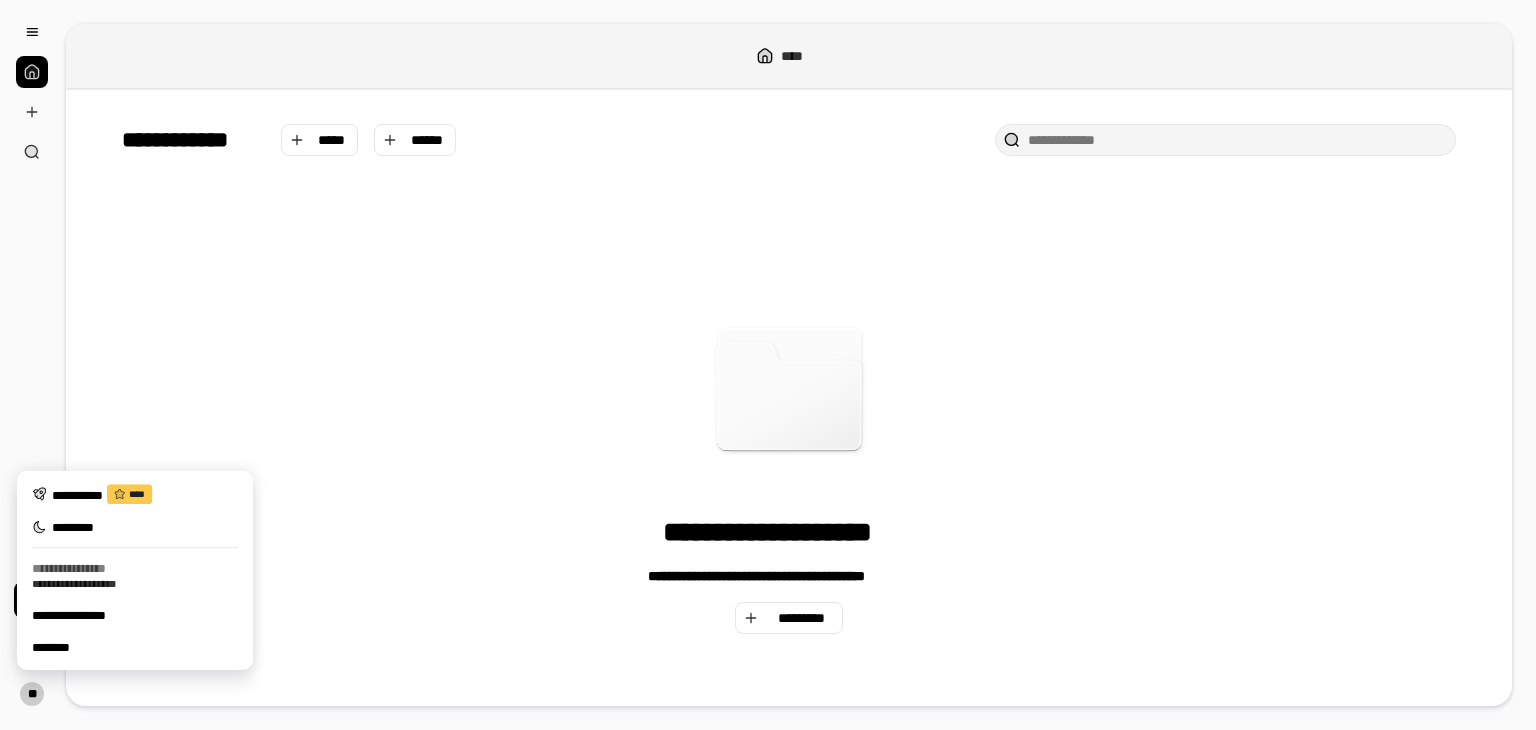 click 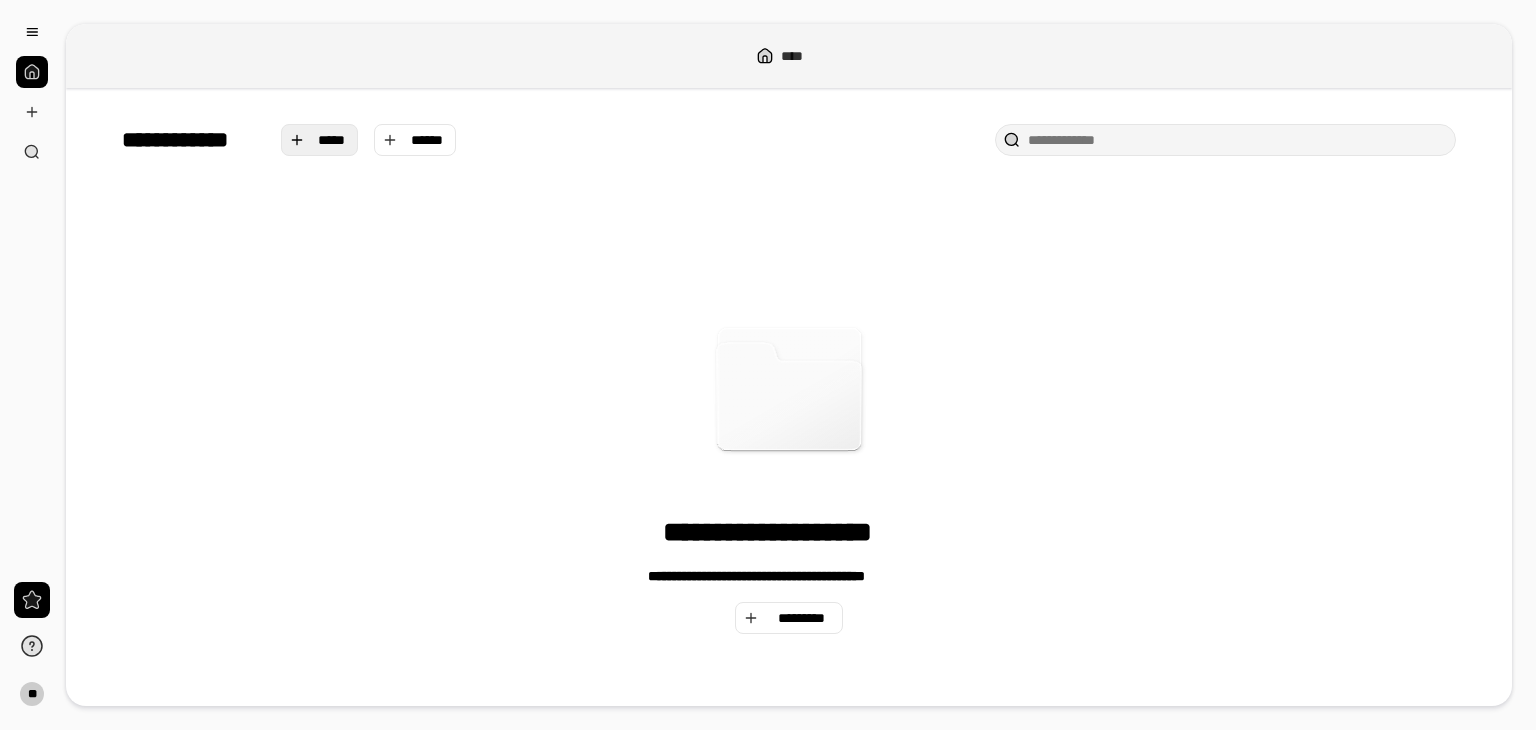click on "*****" at bounding box center [320, 140] 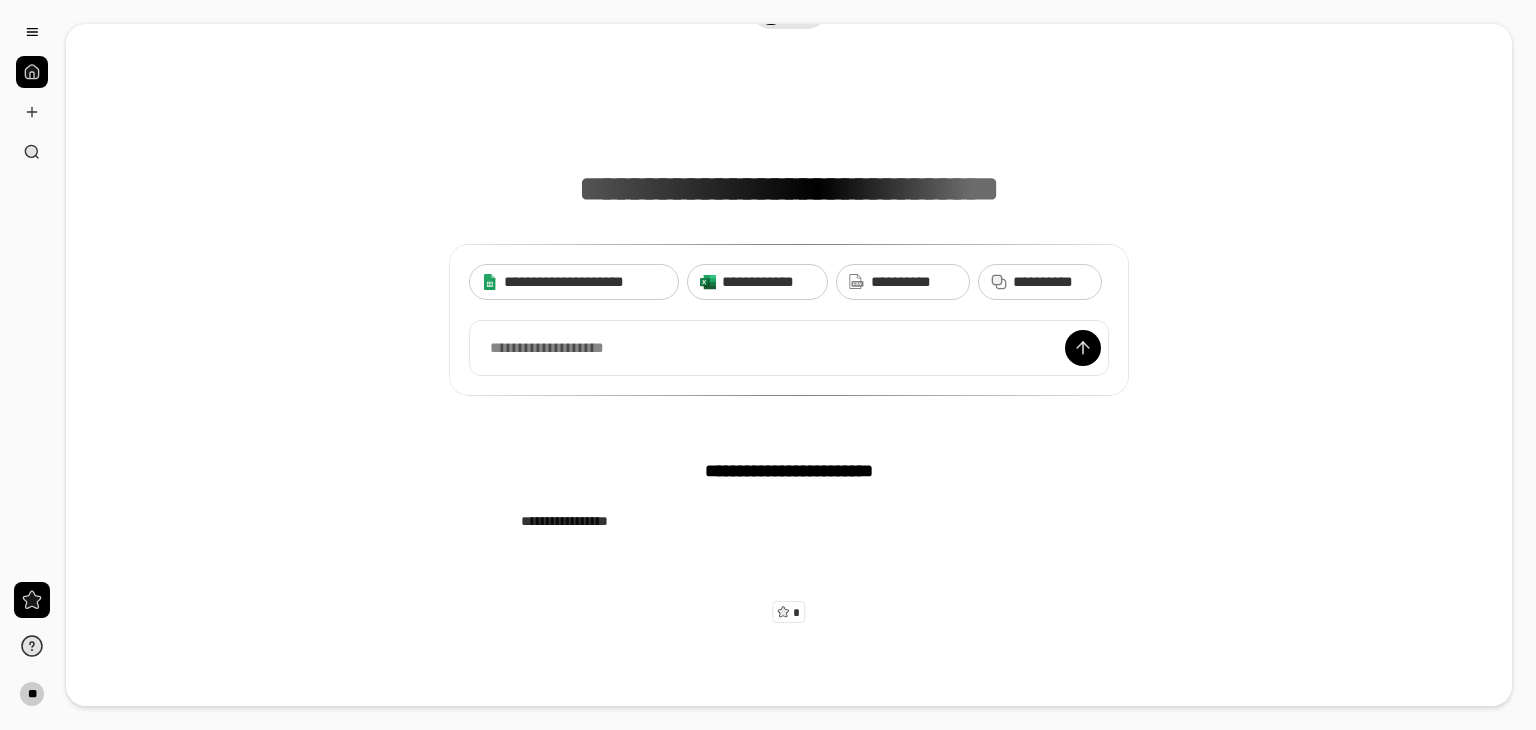 scroll, scrollTop: 68, scrollLeft: 0, axis: vertical 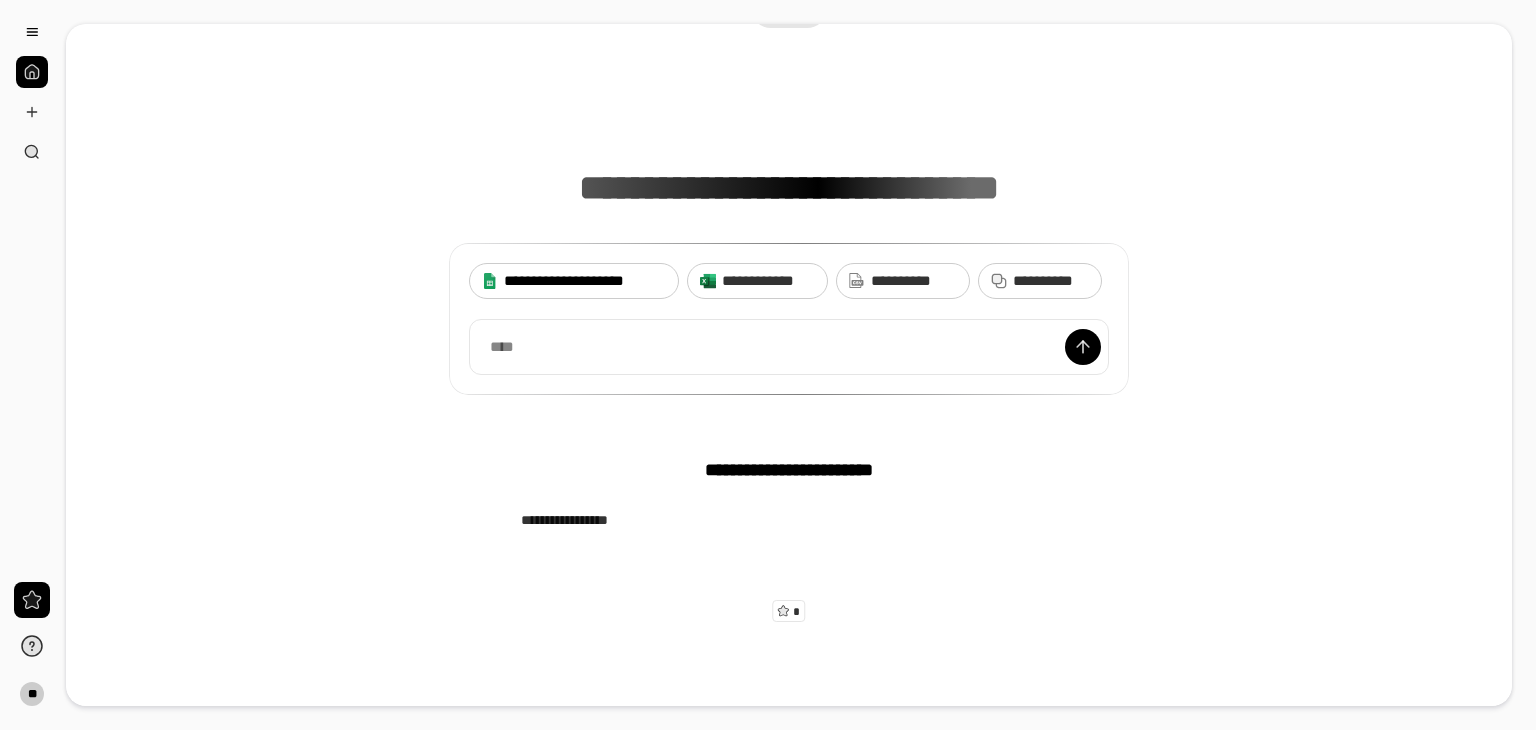 click on "**********" at bounding box center (585, 281) 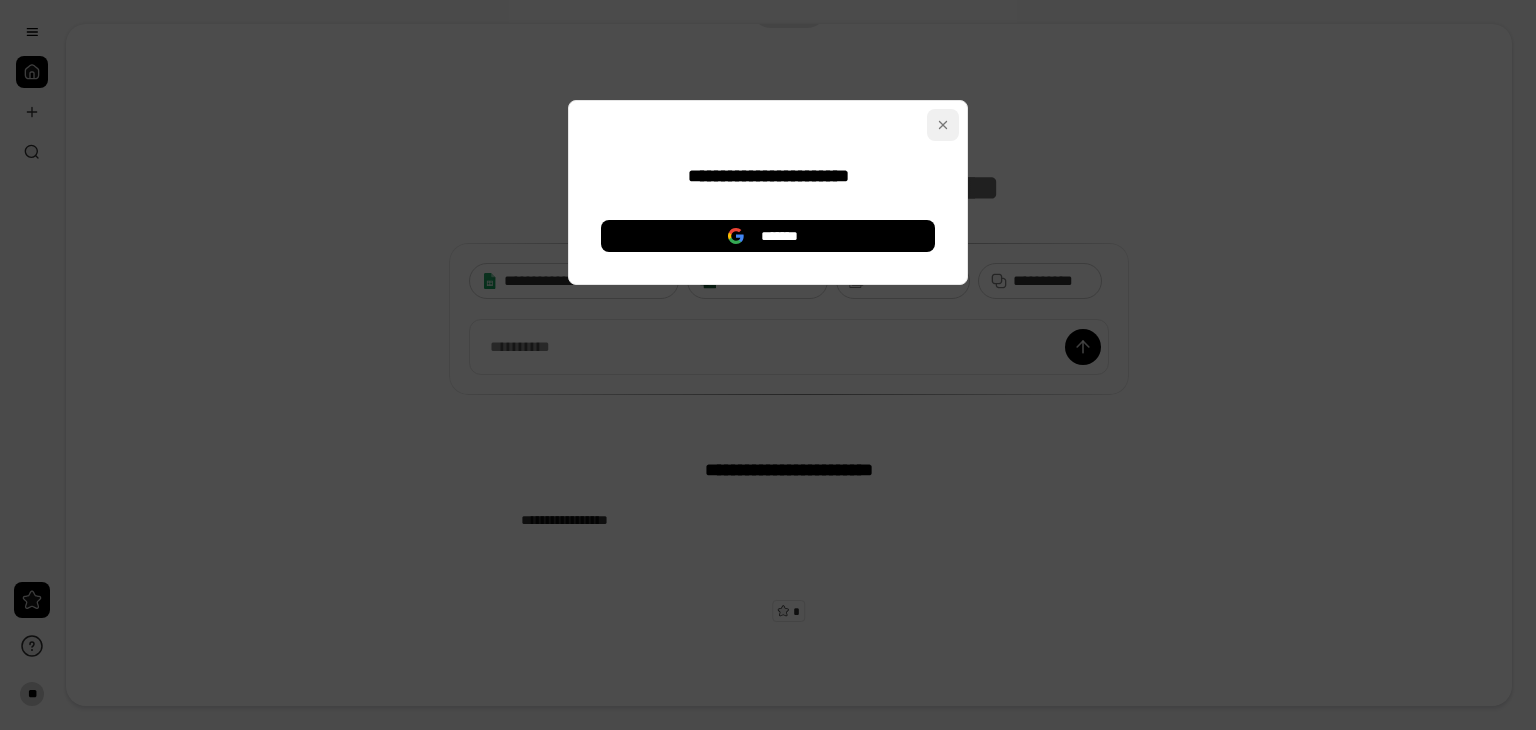 click at bounding box center [943, 125] 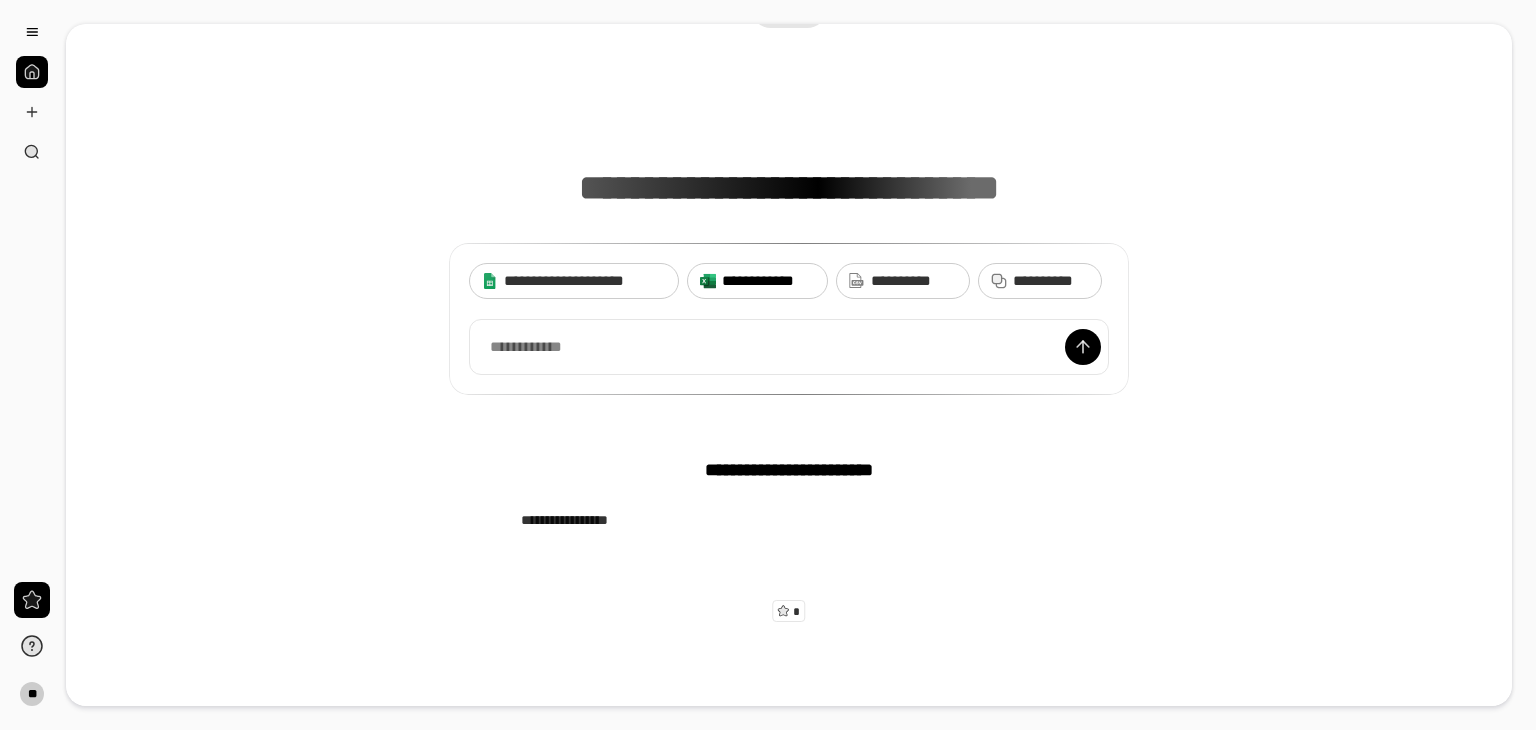 click on "**********" at bounding box center (757, 281) 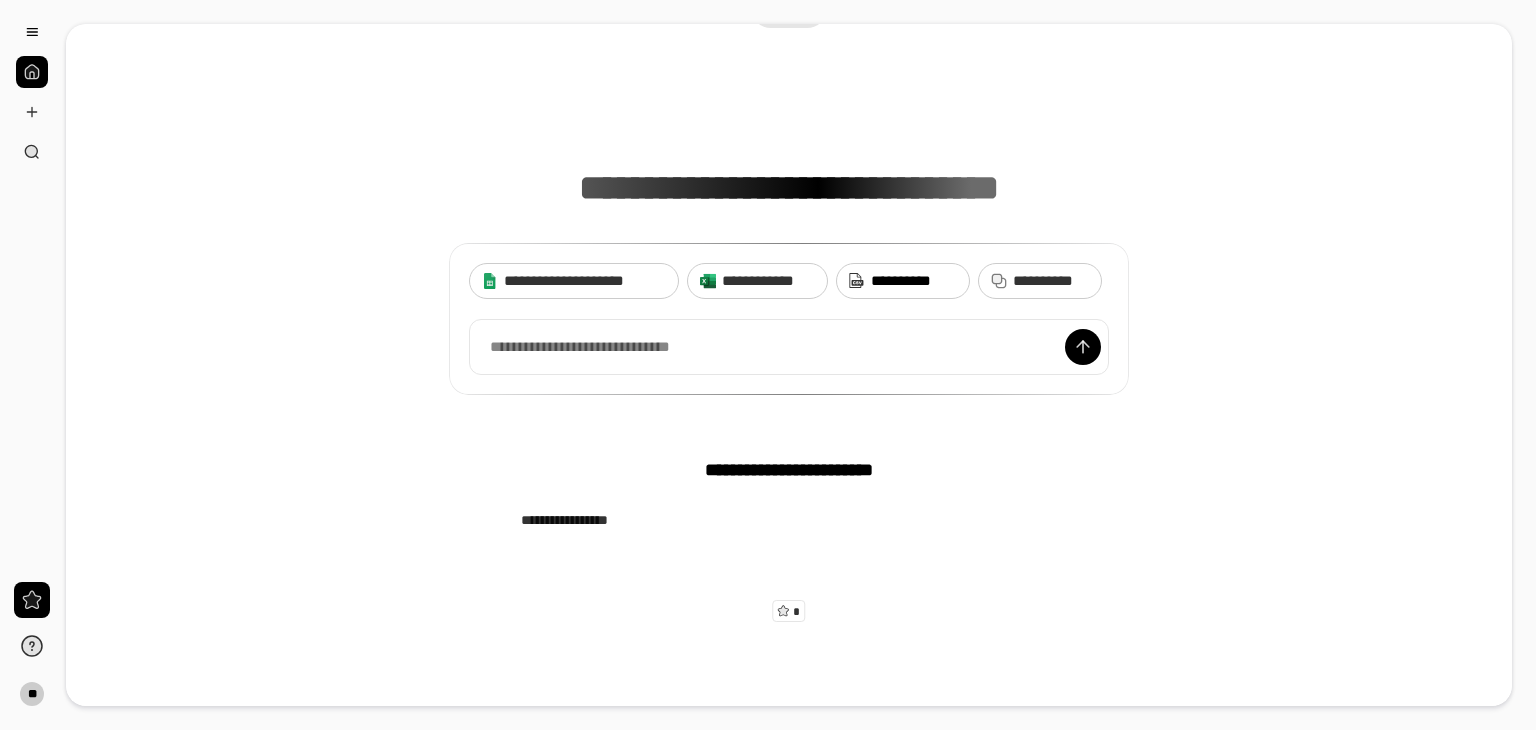 click on "**********" at bounding box center (914, 281) 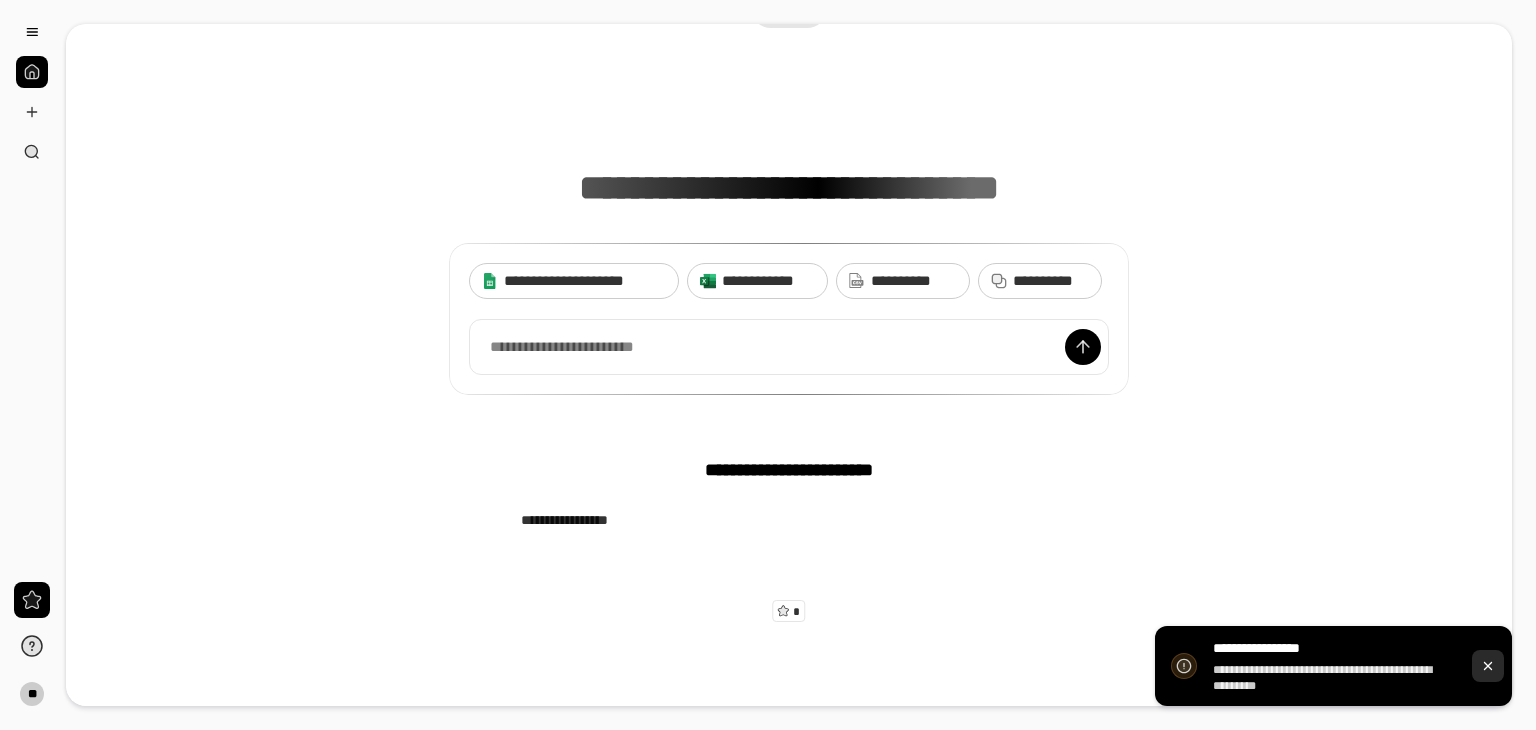 click at bounding box center (1488, 666) 